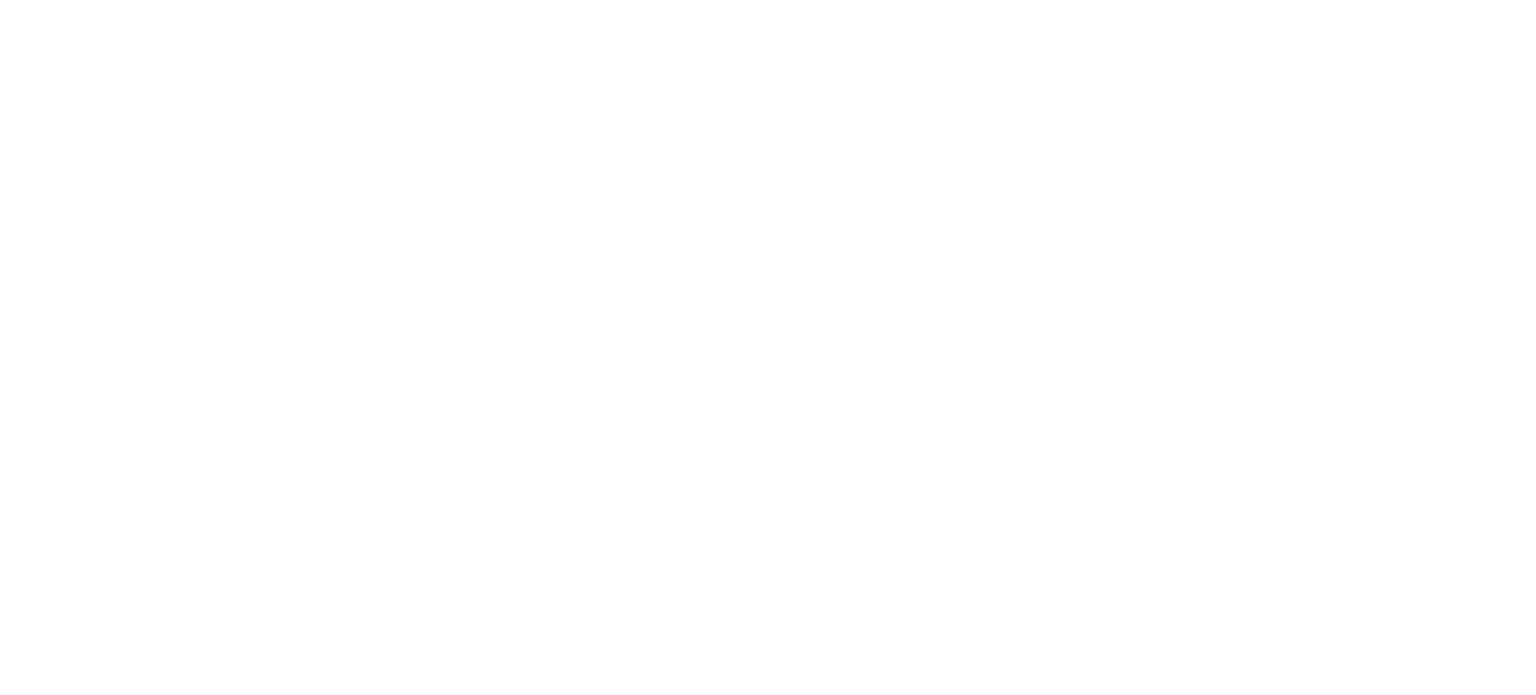 scroll, scrollTop: 0, scrollLeft: 0, axis: both 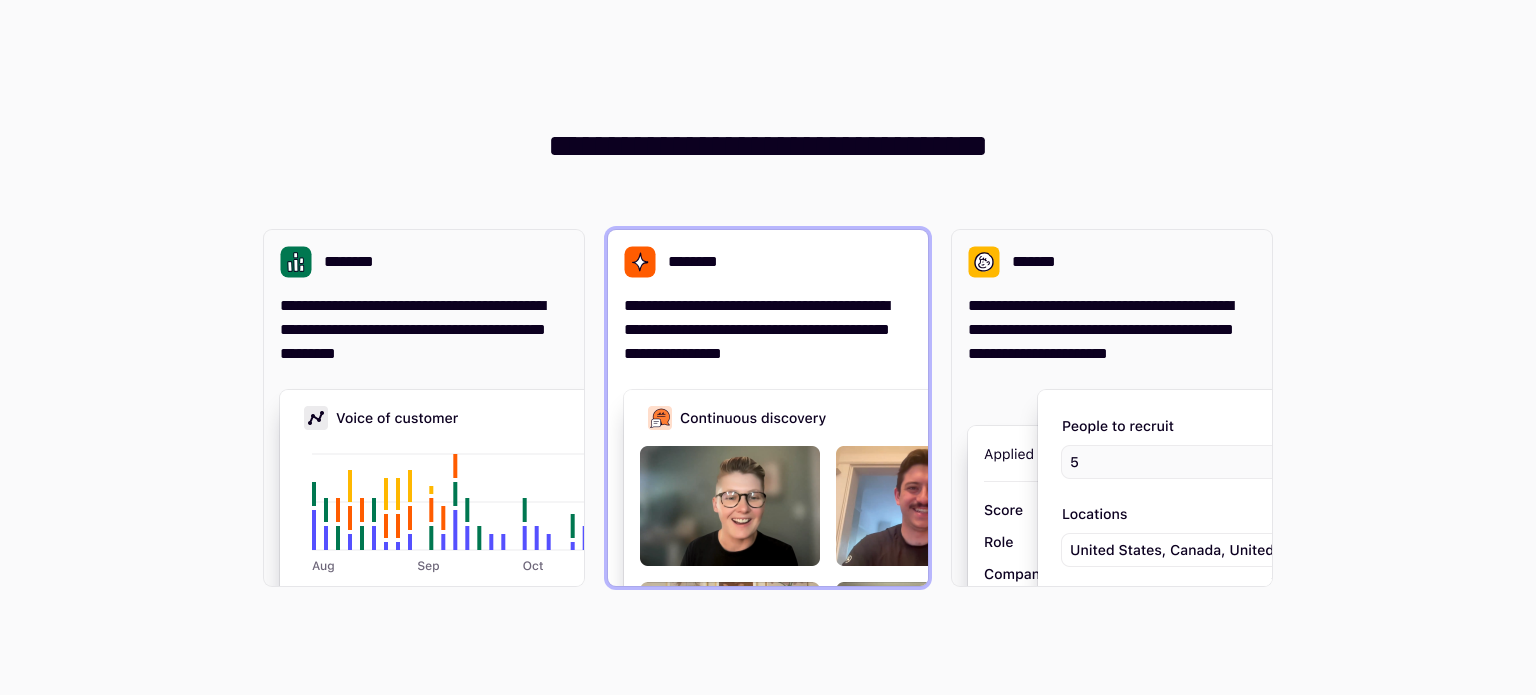 click at bounding box center [924, 590] 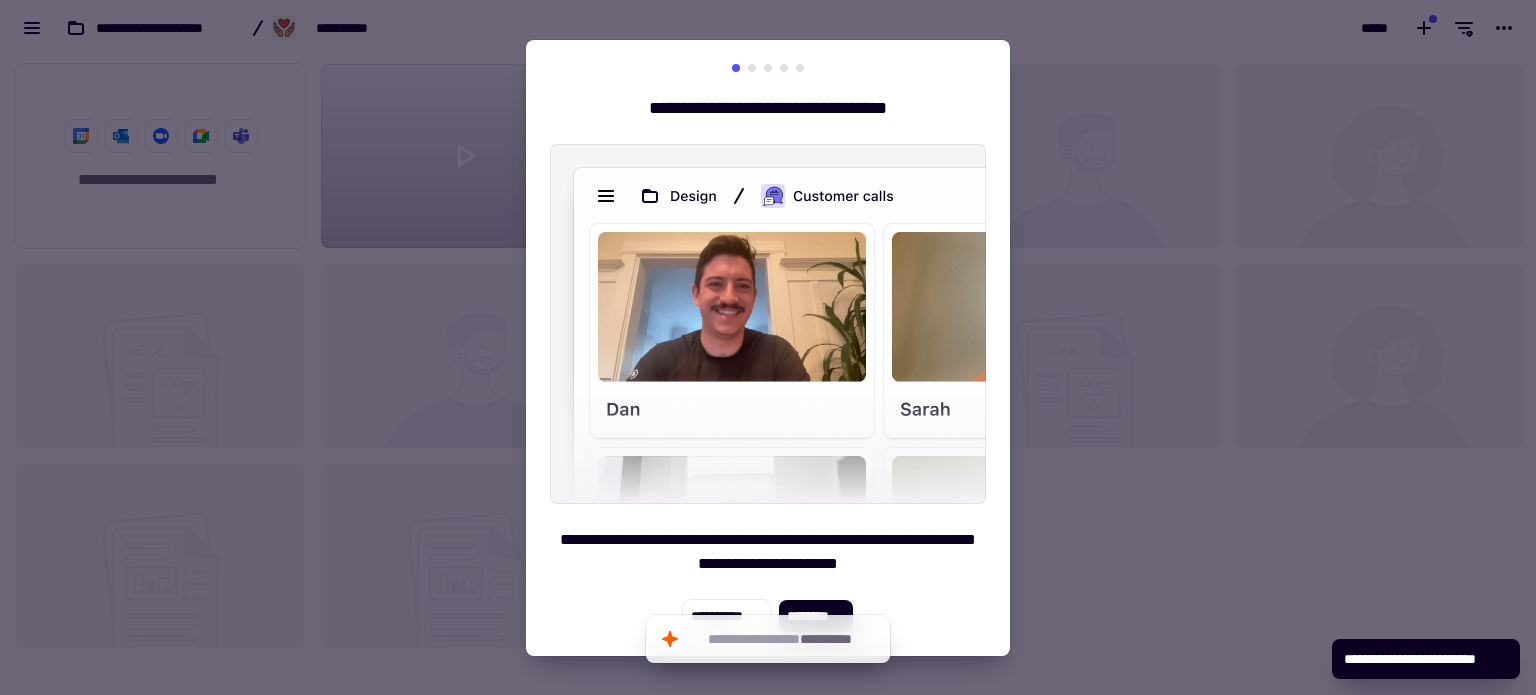 scroll, scrollTop: 16, scrollLeft: 16, axis: both 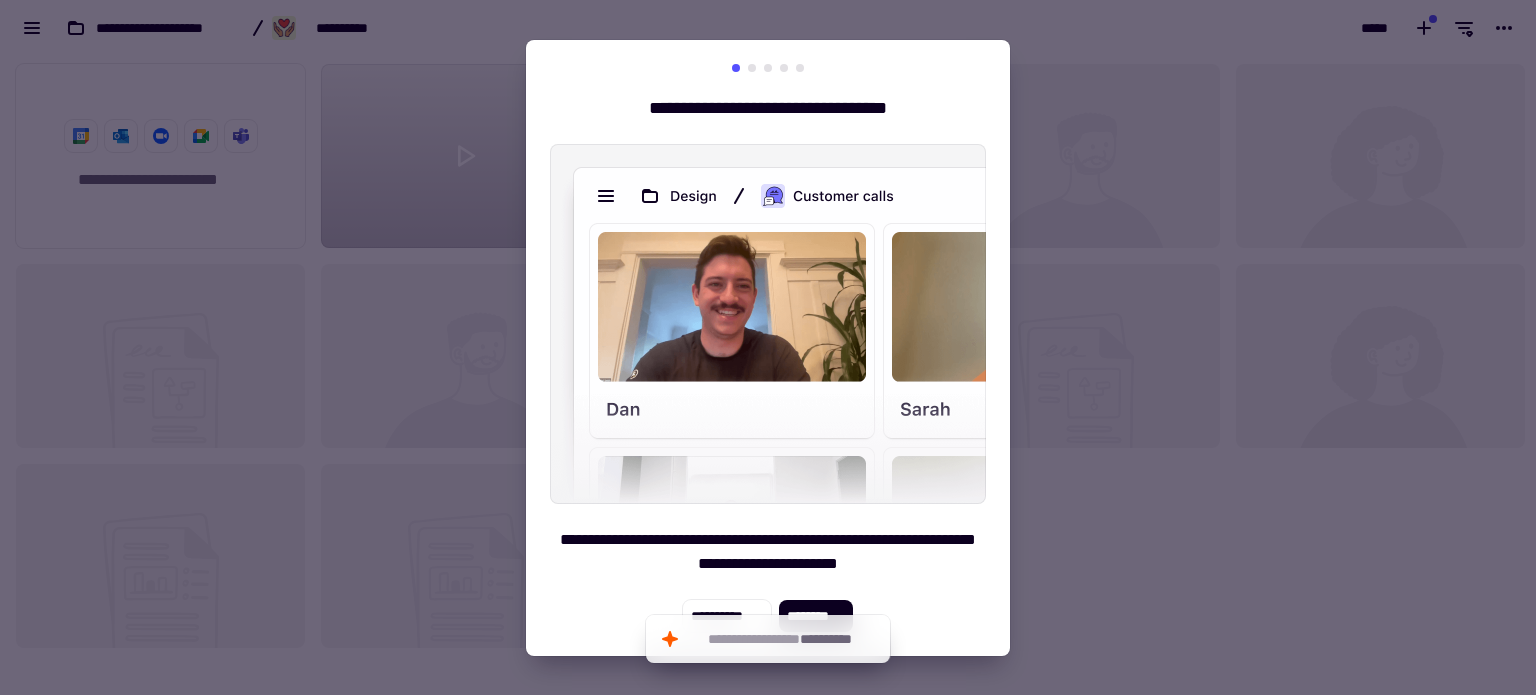 click at bounding box center (768, 324) 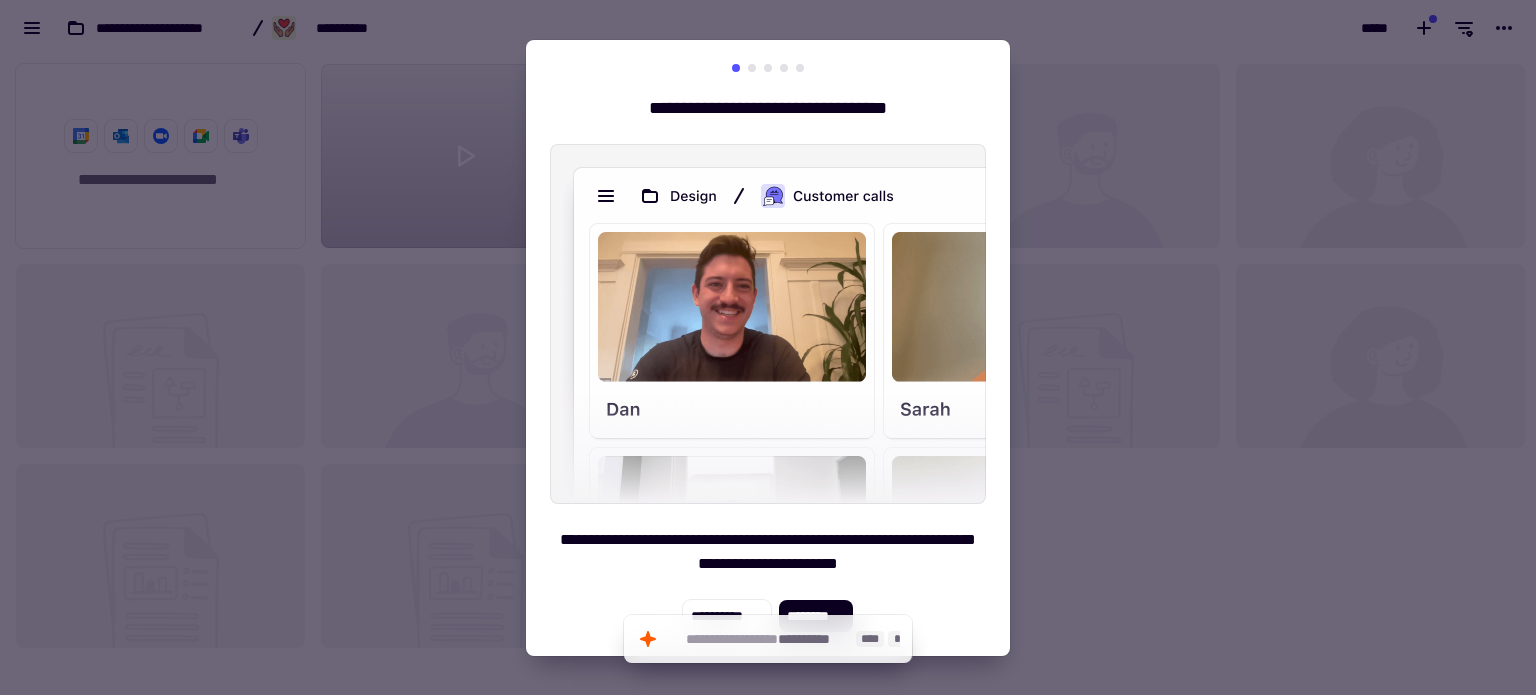 click on "**********" 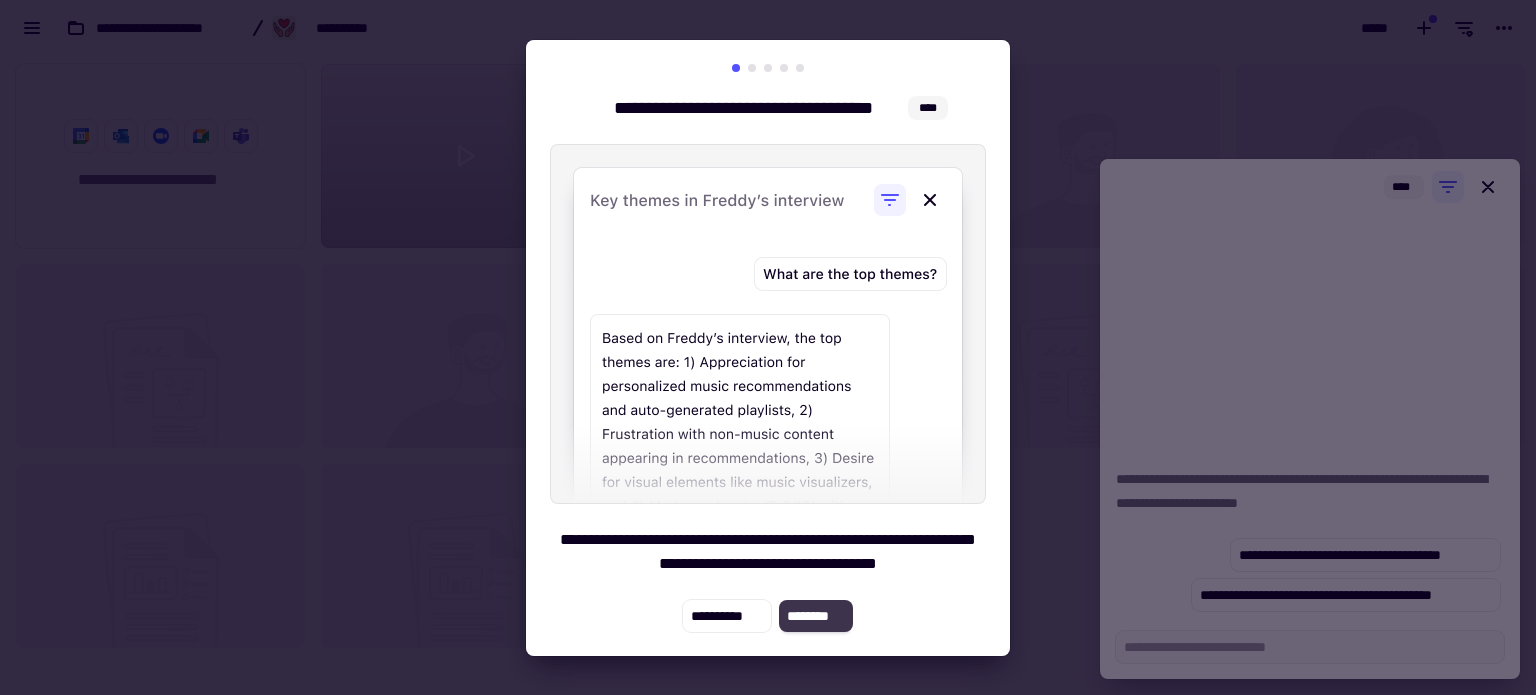 type on "*" 